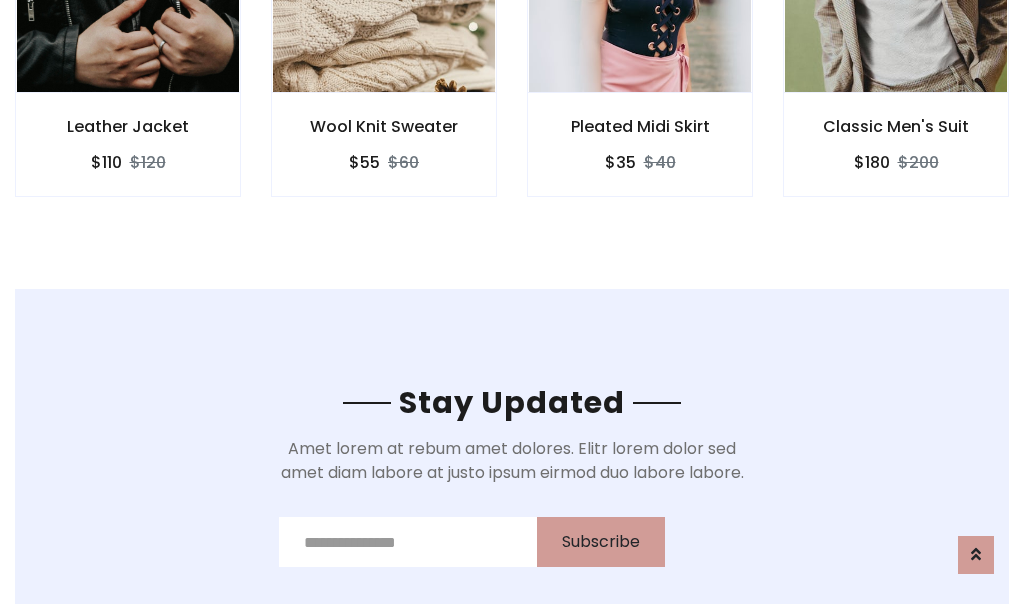 scroll, scrollTop: 3012, scrollLeft: 0, axis: vertical 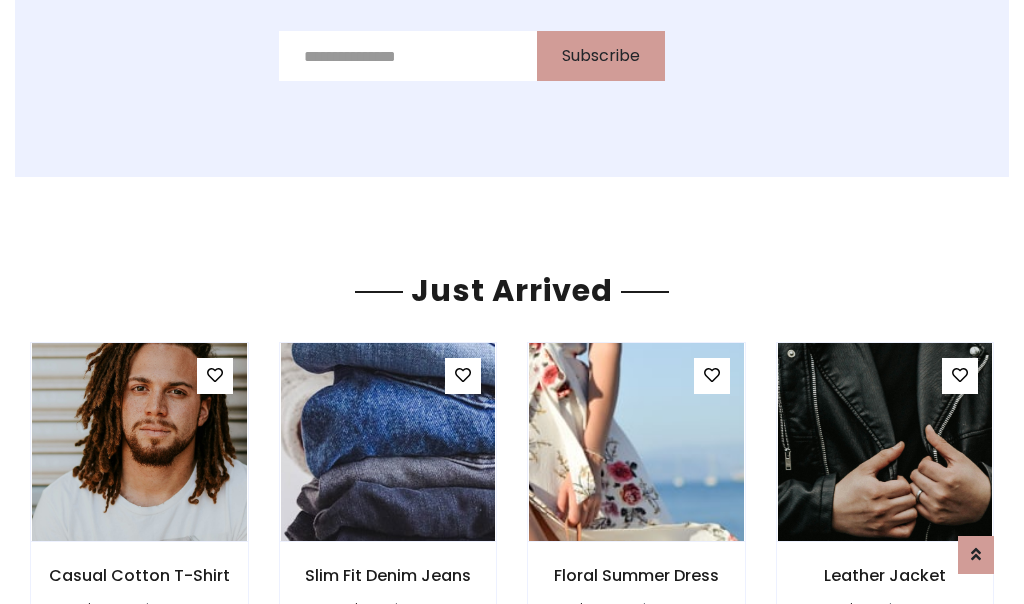 click on "Pleated Midi Skirt
$35
$40" at bounding box center [640, -428] 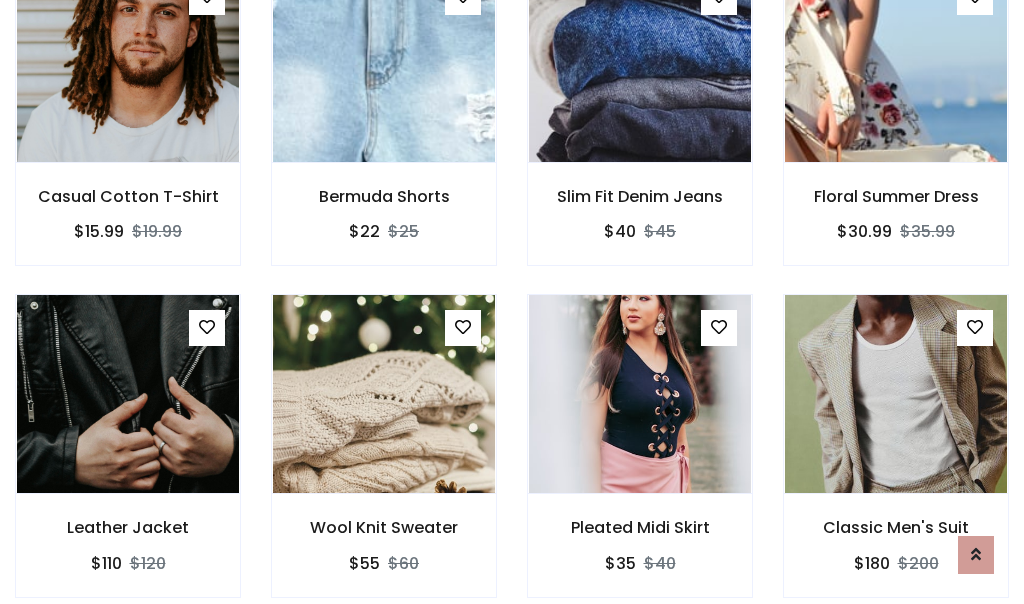 click on "Pleated Midi Skirt
$35
$40" at bounding box center (640, 459) 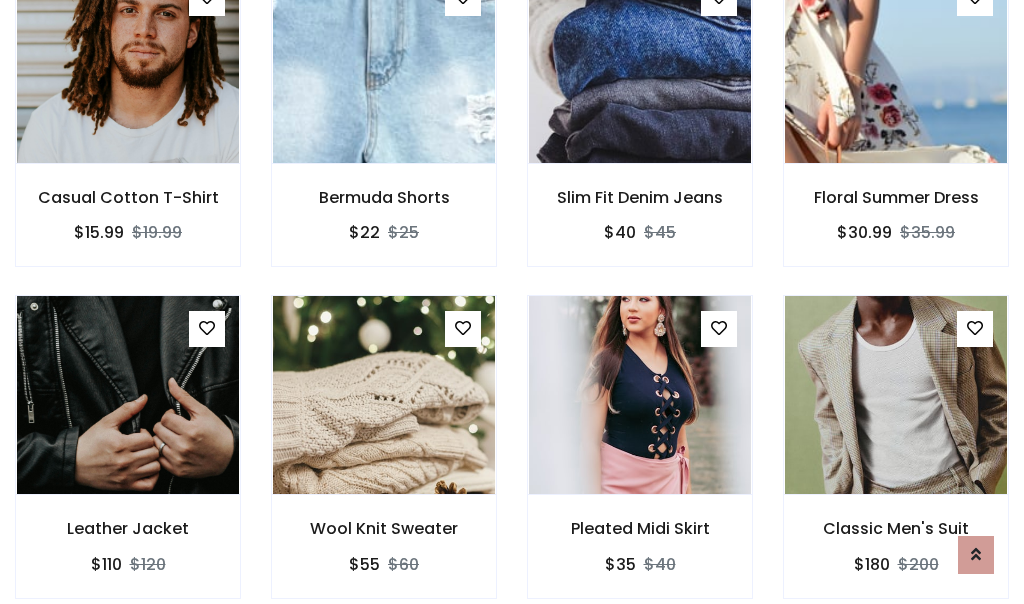 click on "Pleated Midi Skirt
$35
$40" at bounding box center [640, 460] 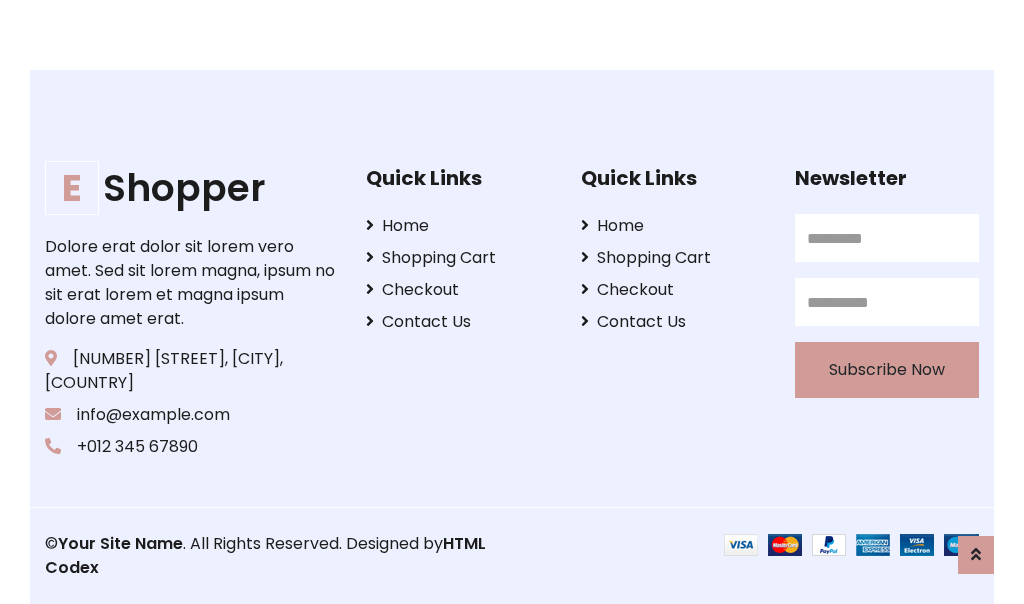 scroll, scrollTop: 3807, scrollLeft: 0, axis: vertical 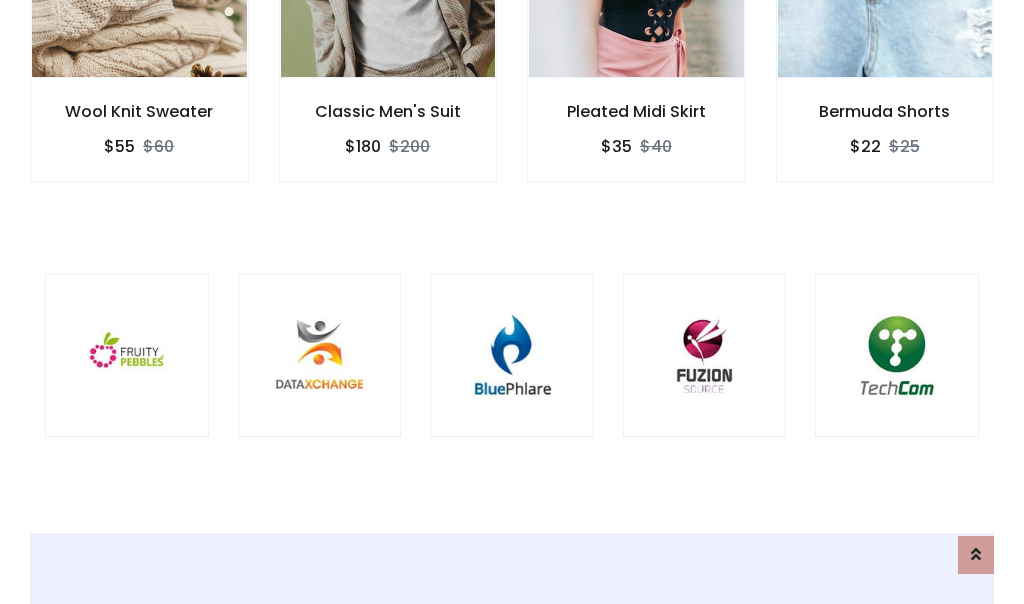 click at bounding box center (512, 356) 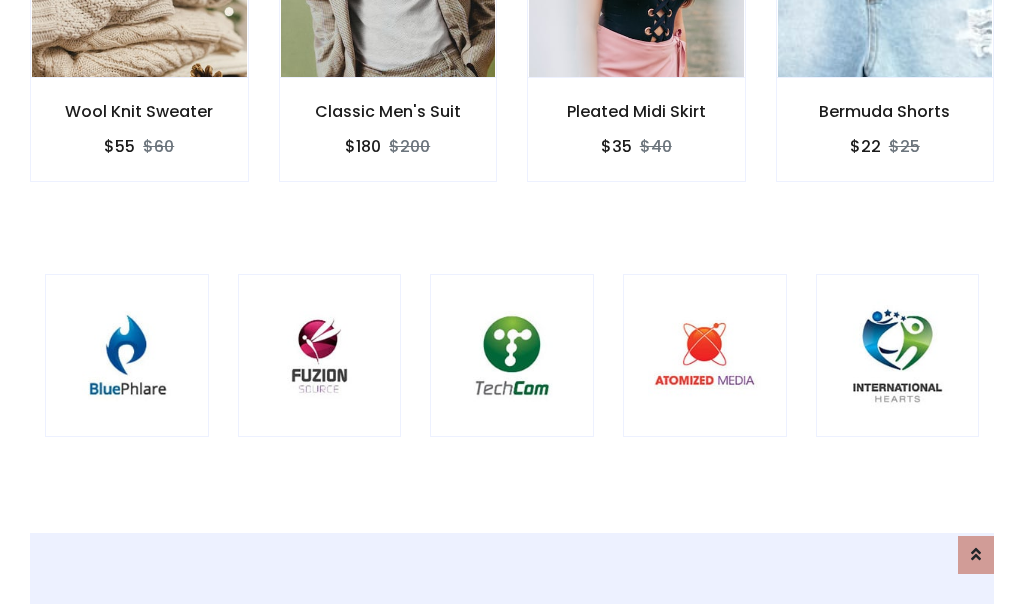 click at bounding box center (512, 356) 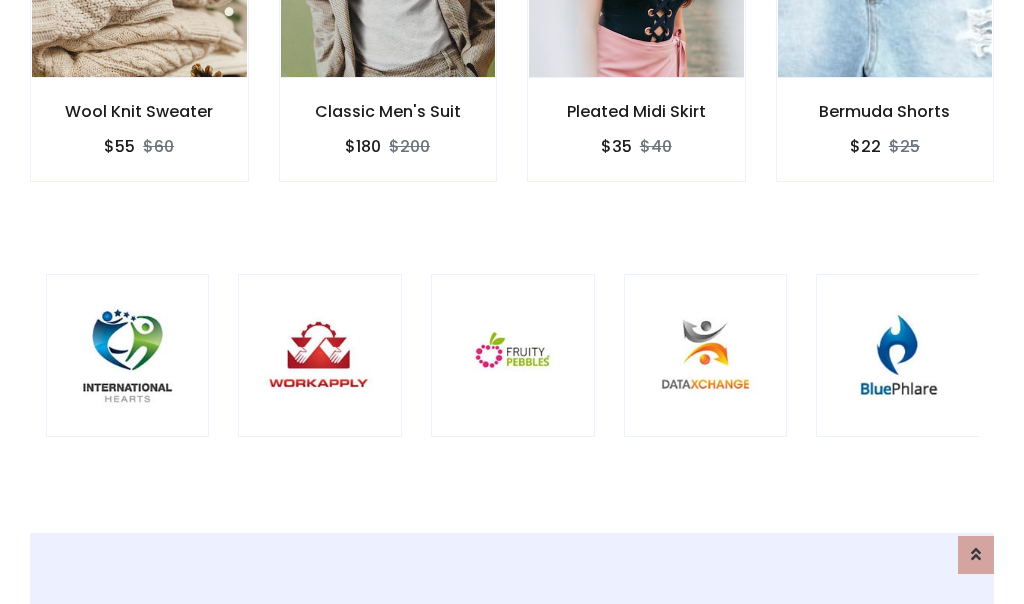 scroll, scrollTop: 0, scrollLeft: 0, axis: both 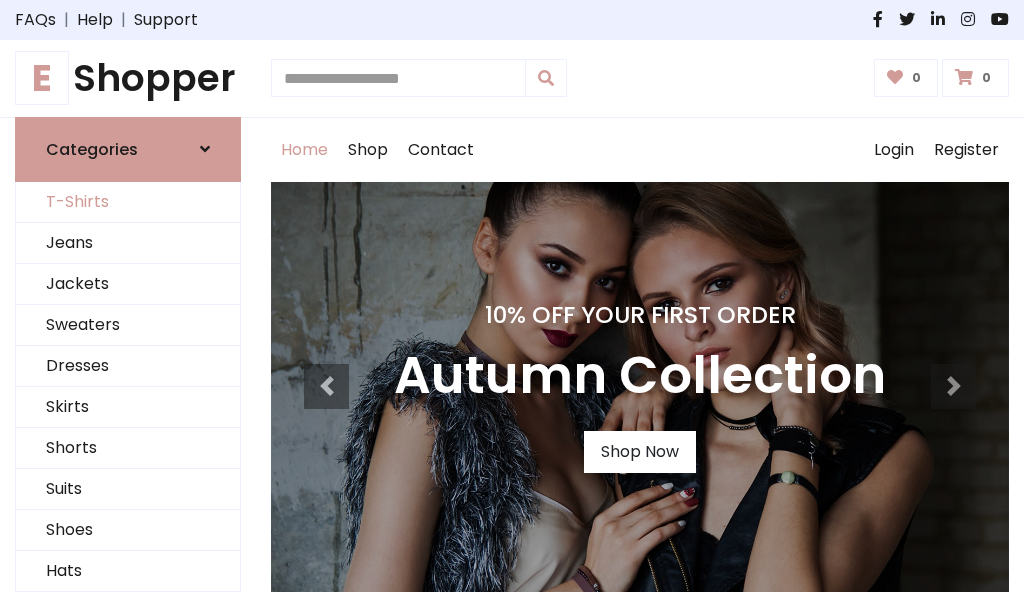 click on "T-Shirts" at bounding box center (128, 202) 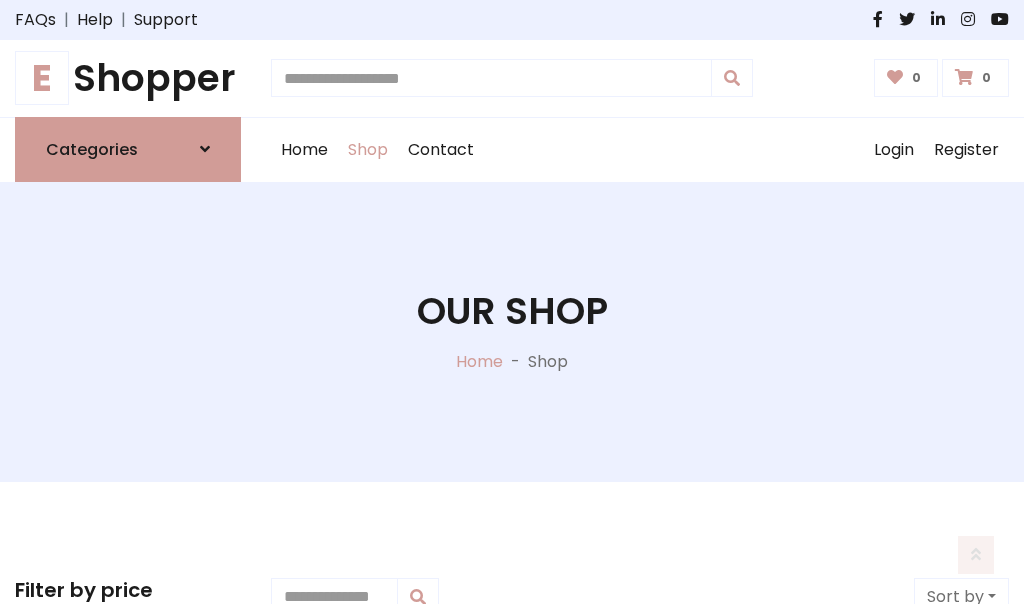 scroll, scrollTop: 802, scrollLeft: 0, axis: vertical 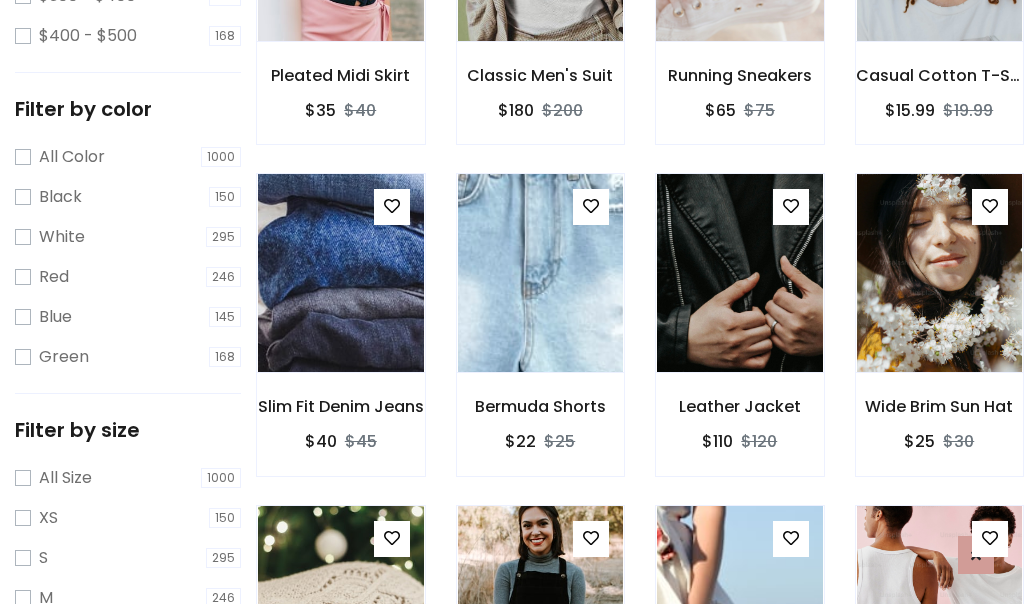 click at bounding box center [739, -58] 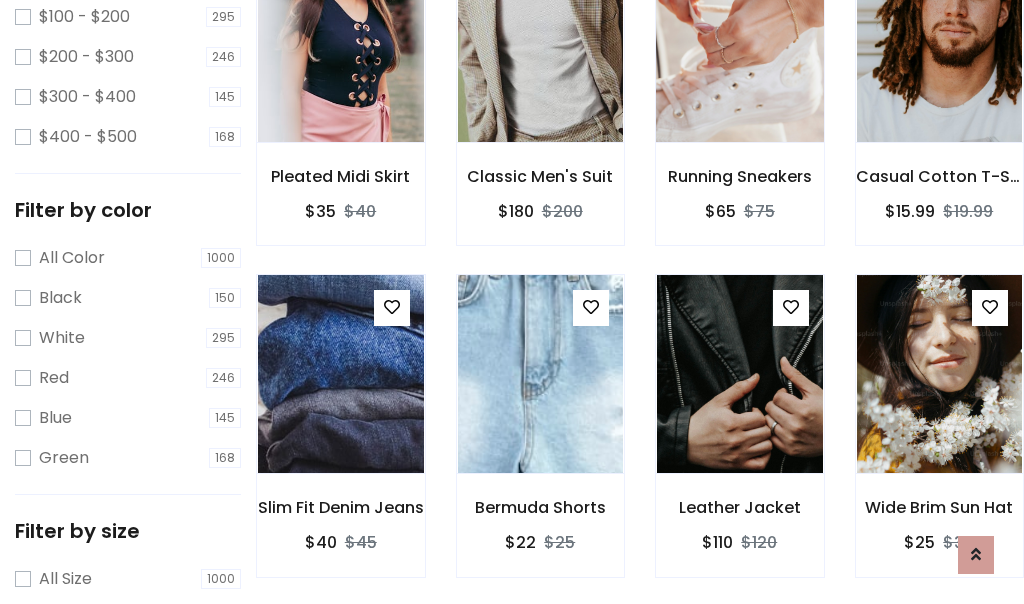 scroll, scrollTop: 101, scrollLeft: 0, axis: vertical 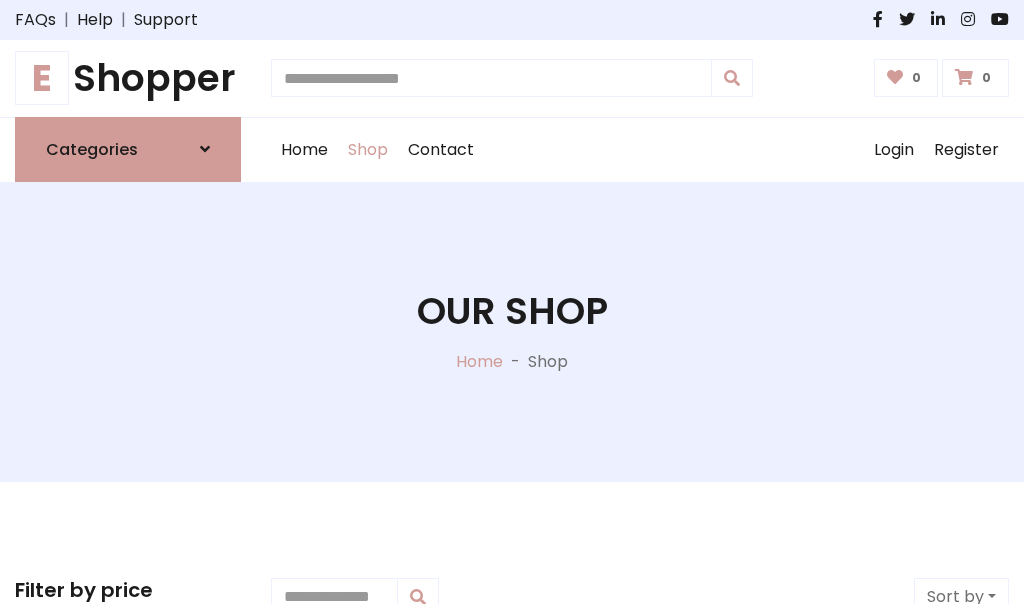 click on "E Shopper" at bounding box center (128, 78) 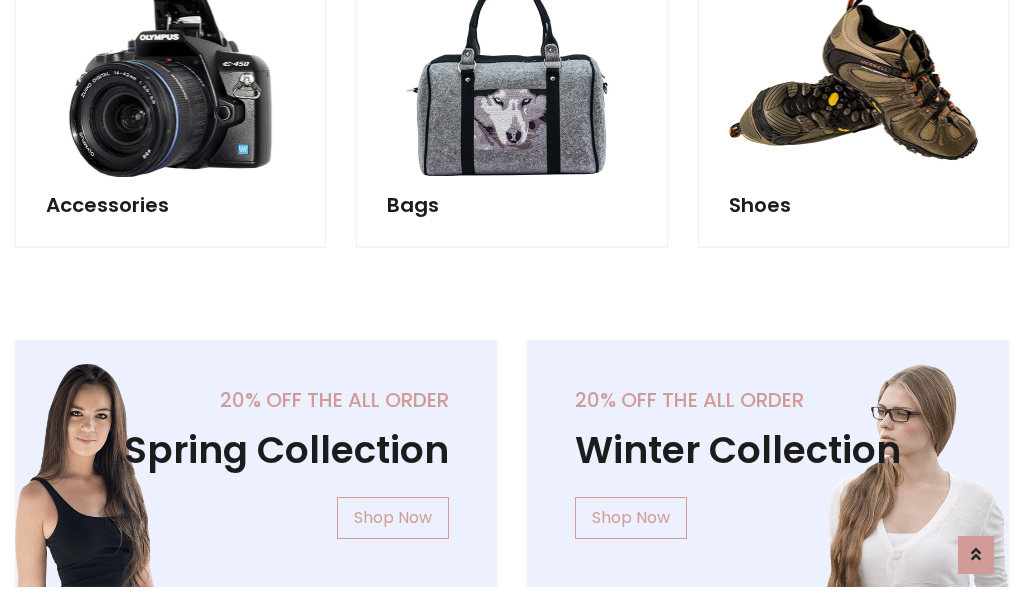 scroll, scrollTop: 1943, scrollLeft: 0, axis: vertical 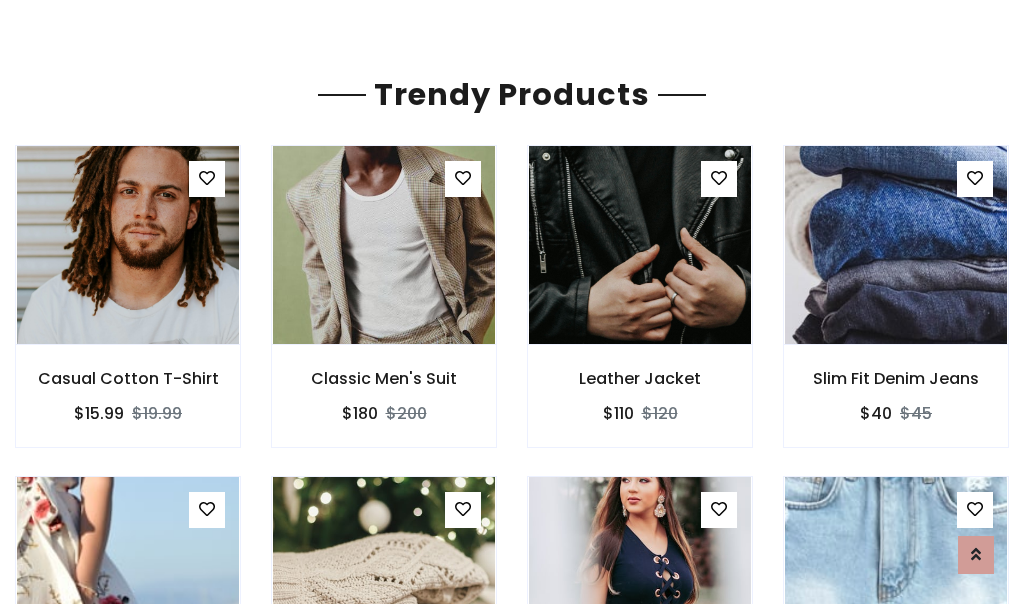 click on "Shop" at bounding box center (368, -1793) 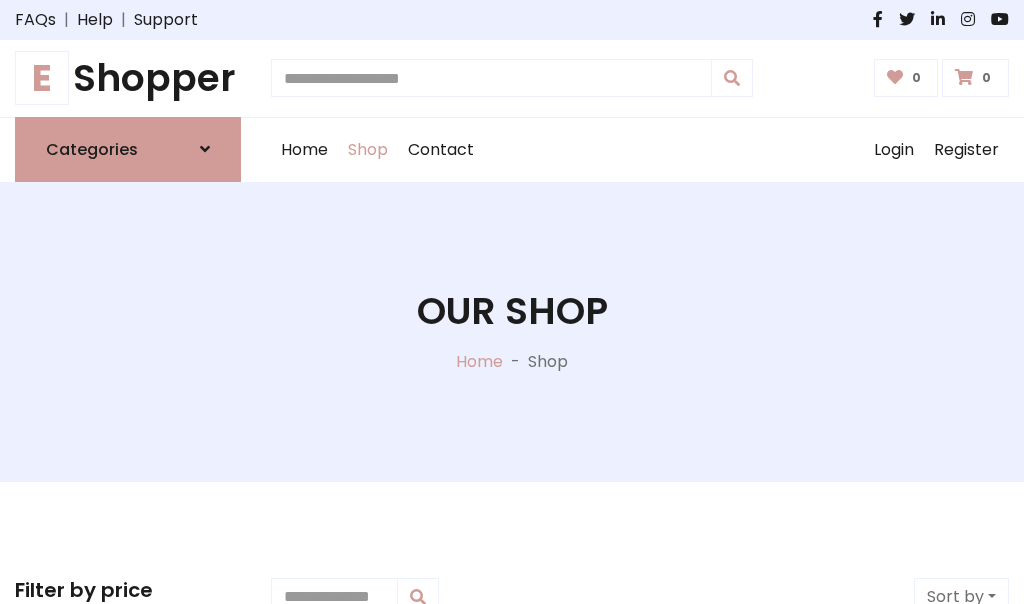 scroll, scrollTop: 0, scrollLeft: 0, axis: both 